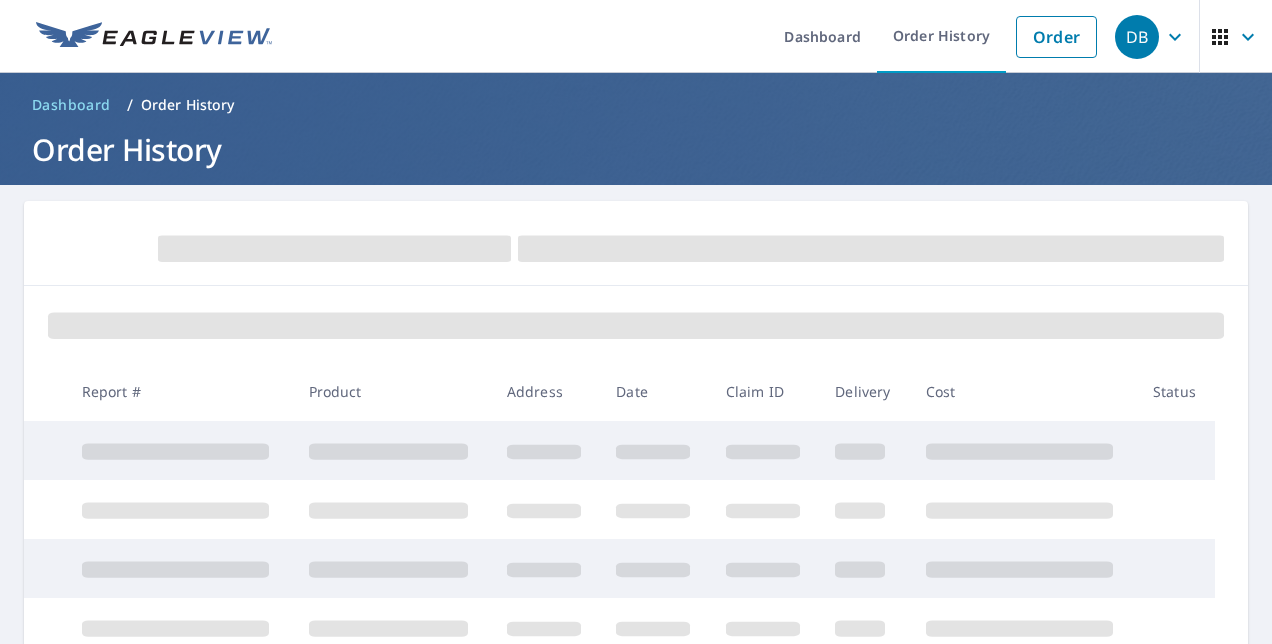 scroll, scrollTop: 0, scrollLeft: 0, axis: both 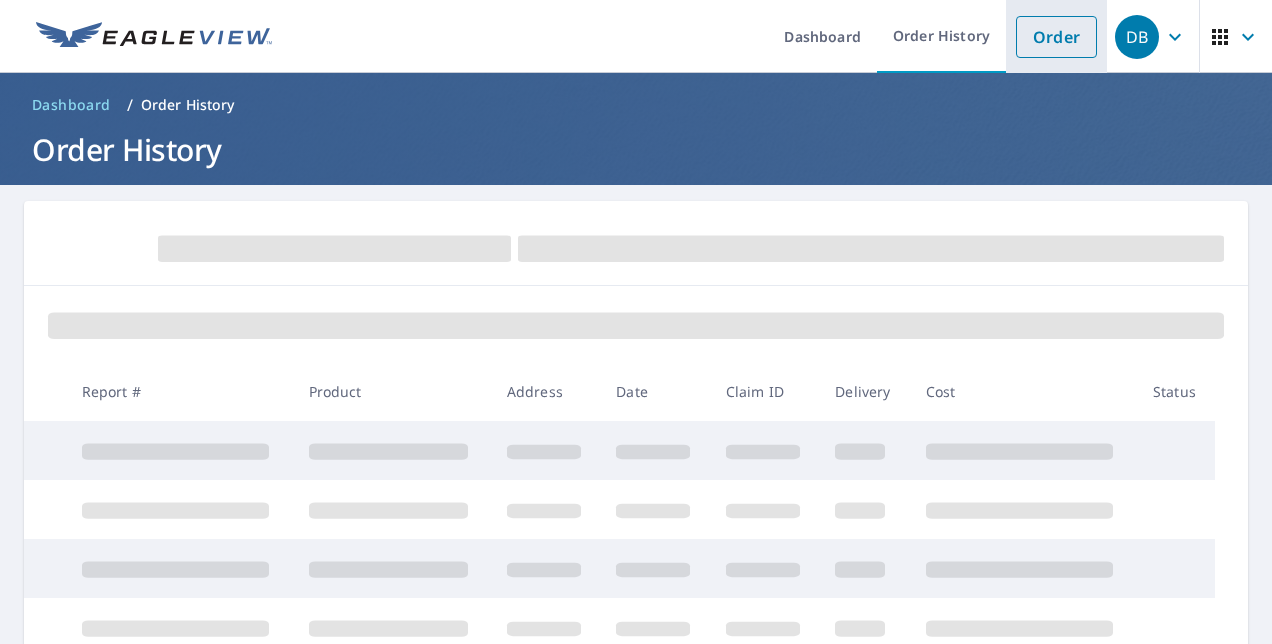 click on "Order" at bounding box center [1056, 37] 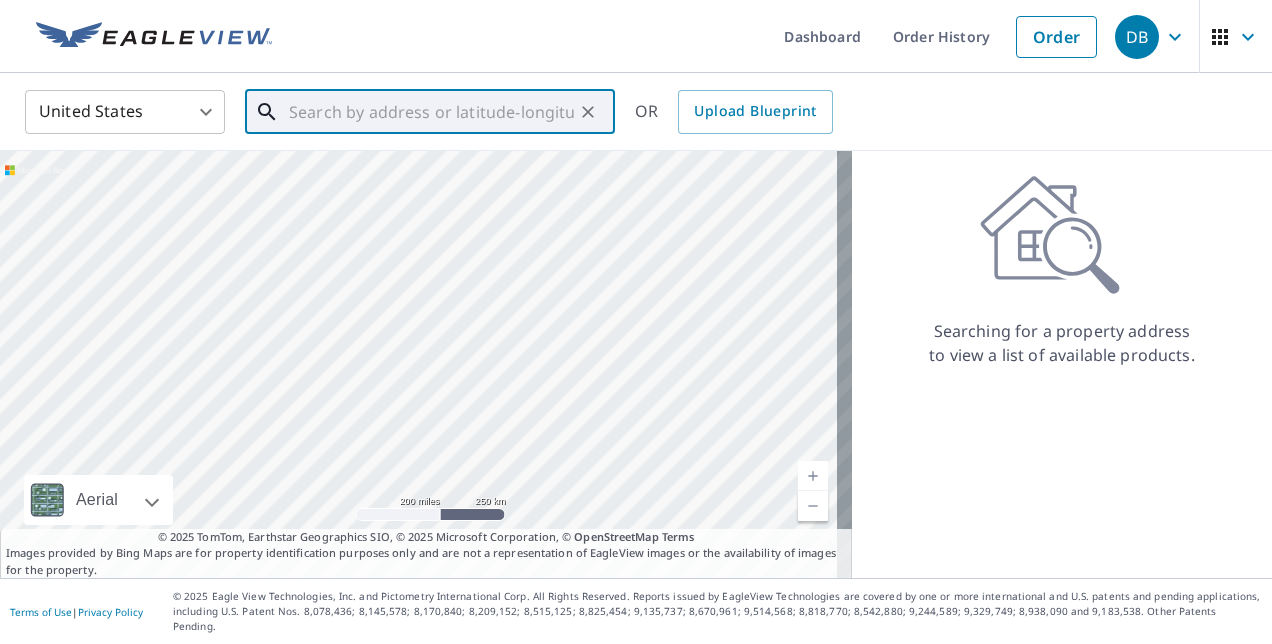 click at bounding box center [431, 112] 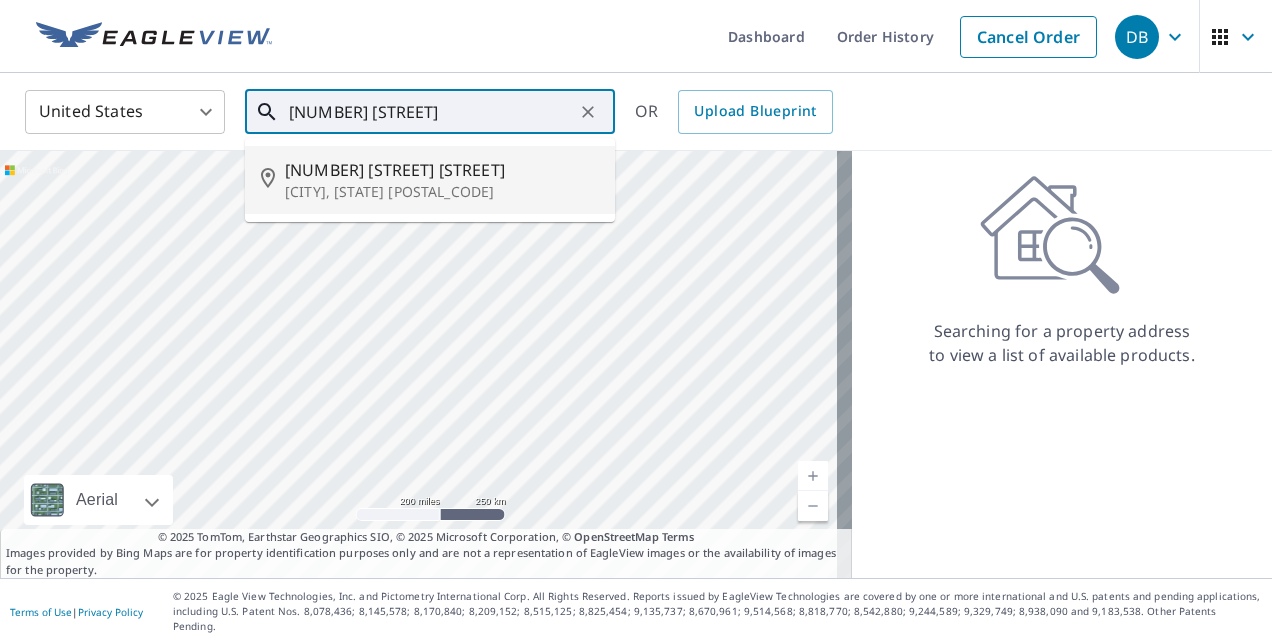 click on "[CITY], [STATE] [POSTAL_CODE]" at bounding box center [442, 192] 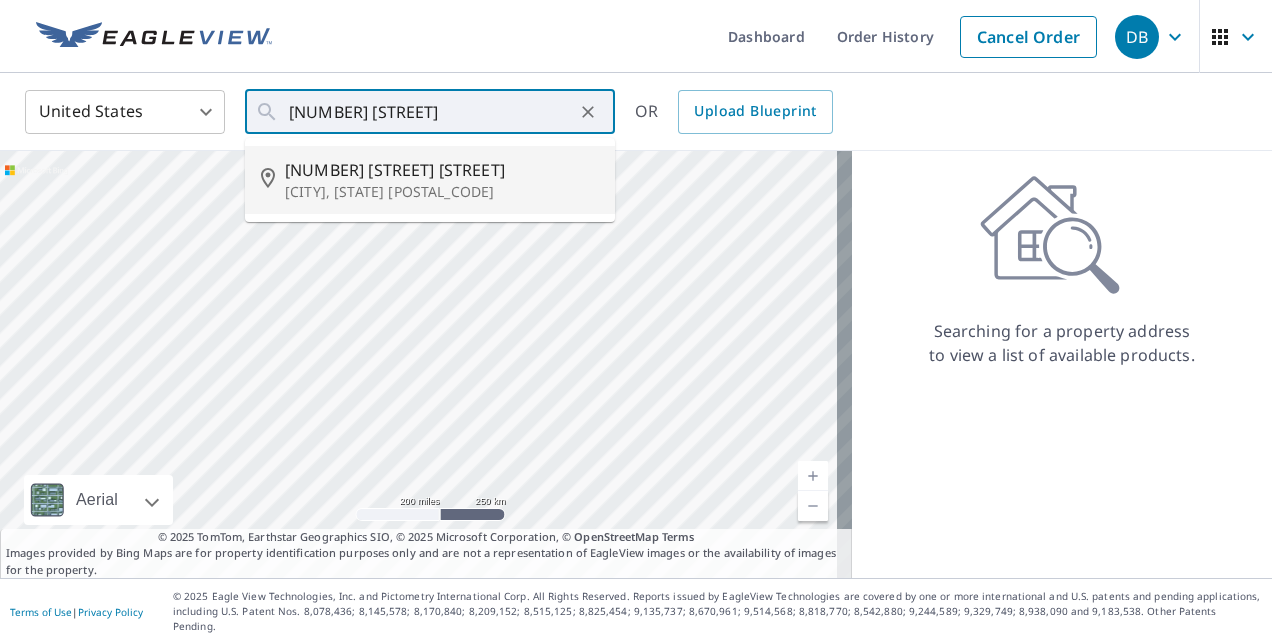 type on "[NUMBER] [STREET] [STREET] [CITY], [STATE] [POSTAL_CODE]" 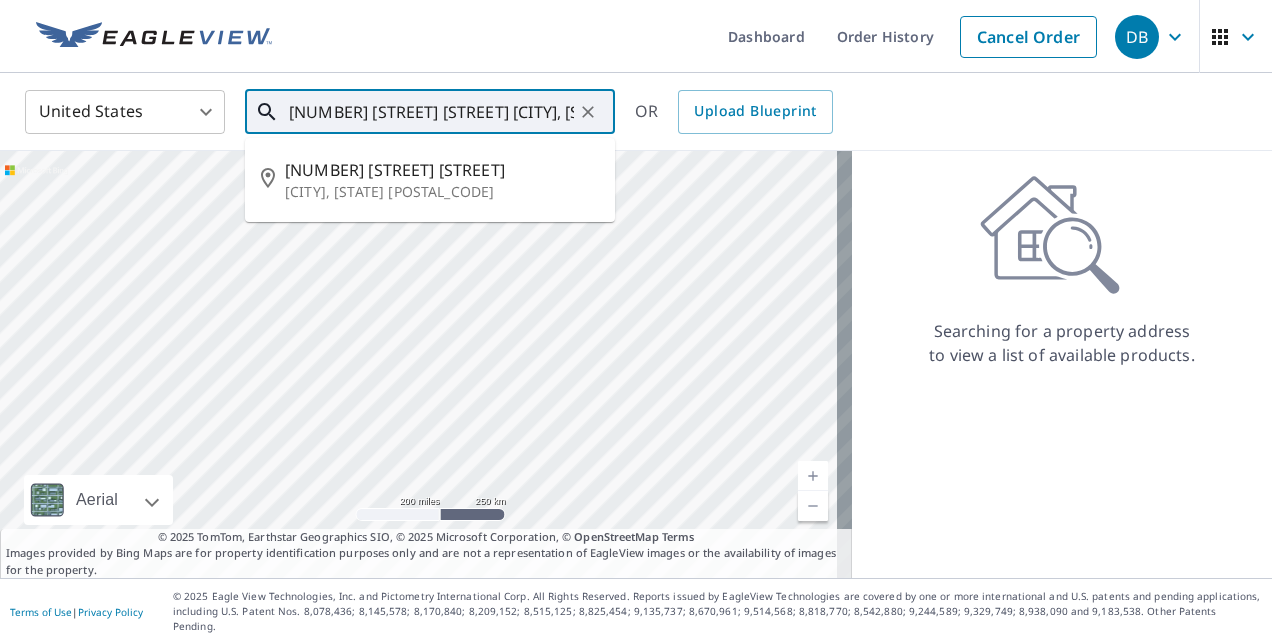 click on "[NUMBER] [STREET] [STREET] [CITY], [STATE] [POSTAL_CODE]" at bounding box center [431, 112] 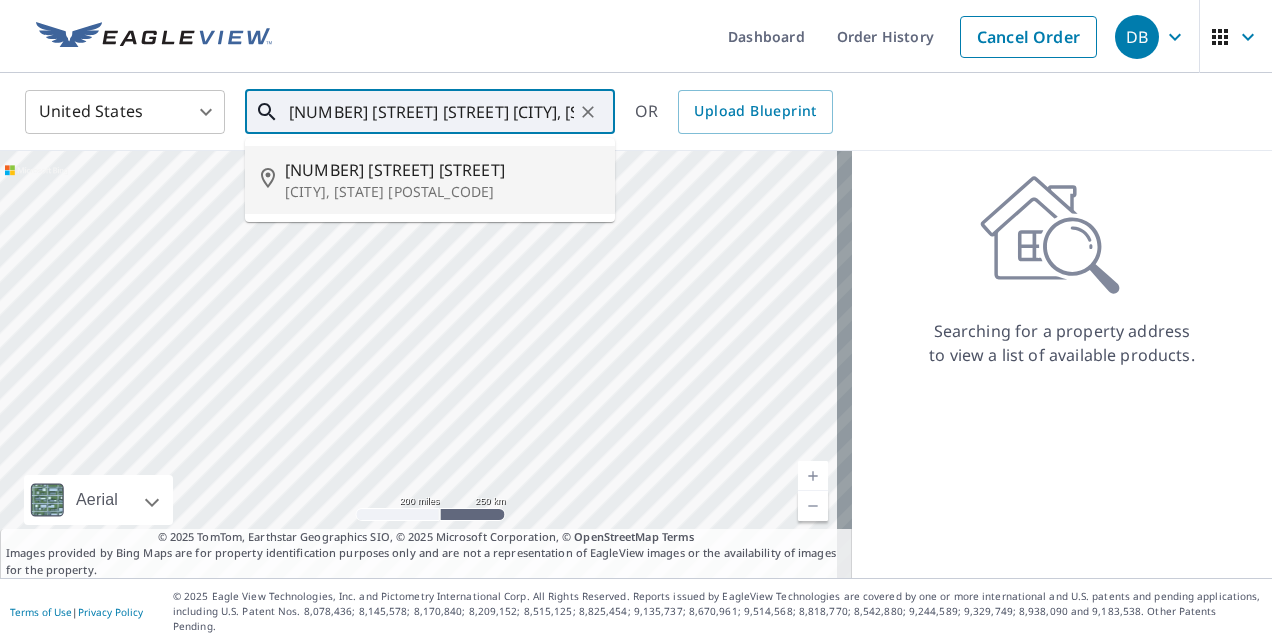 click on "[CITY], [STATE] [POSTAL_CODE]" at bounding box center [442, 192] 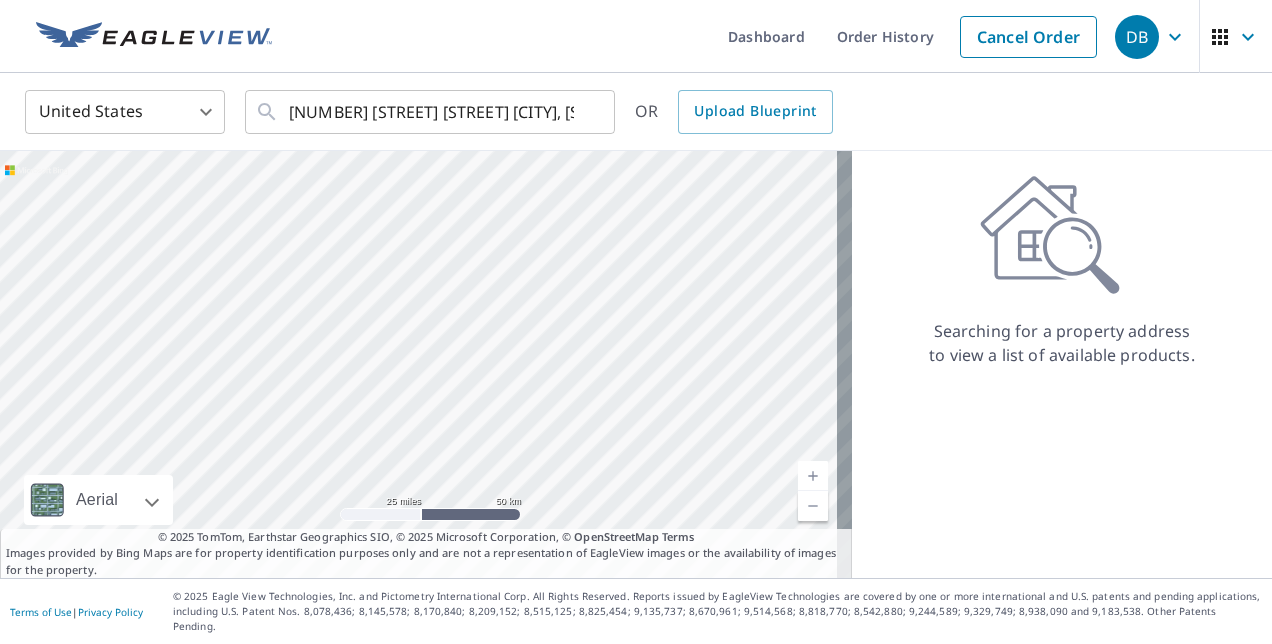 drag, startPoint x: 594, startPoint y: 324, endPoint x: 417, endPoint y: 460, distance: 223.21515 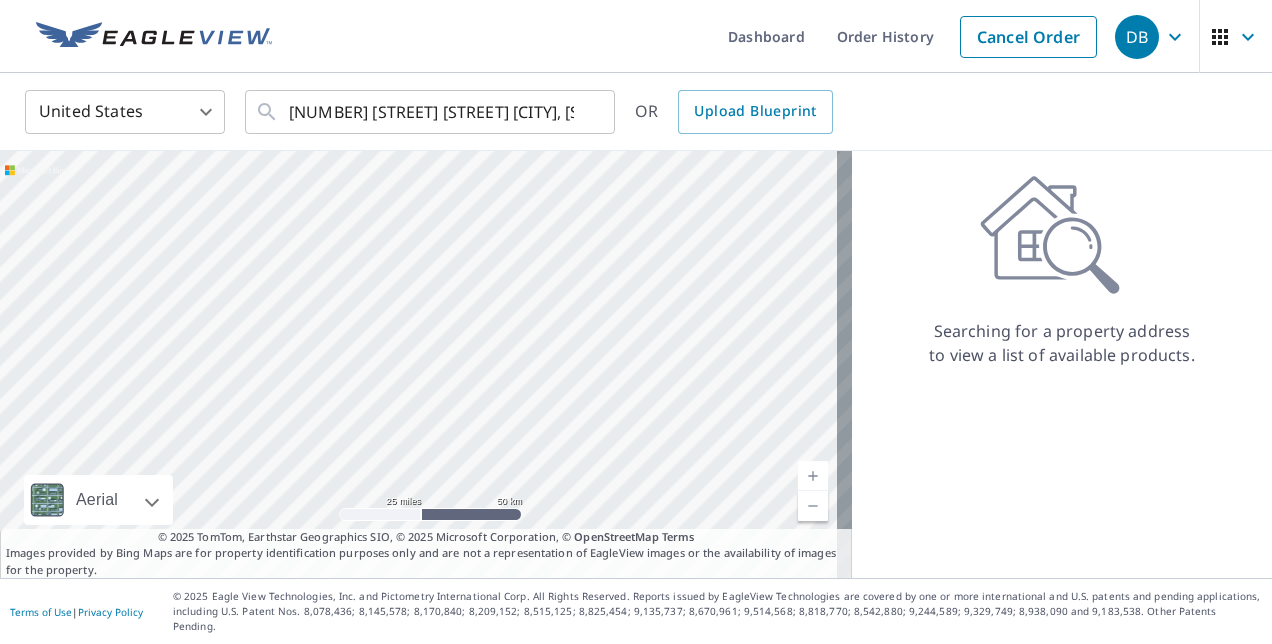 drag, startPoint x: 453, startPoint y: 348, endPoint x: 437, endPoint y: 509, distance: 161.79308 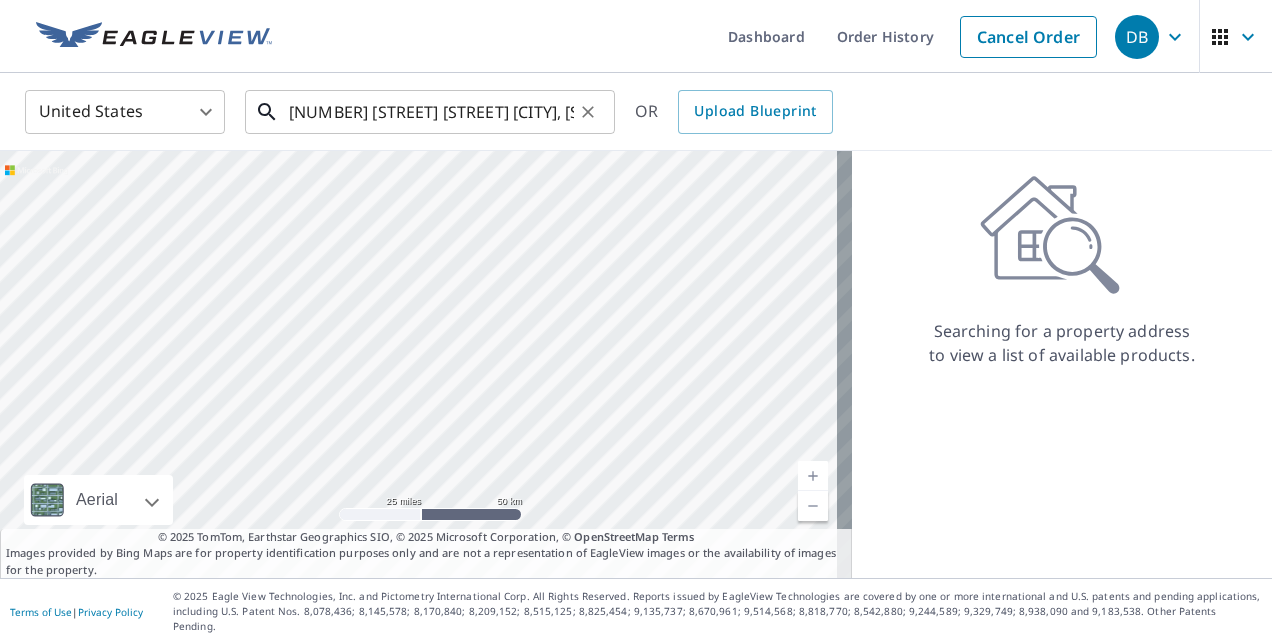 click on "[NUMBER] [STREET] [STREET] [CITY], [STATE] [POSTAL_CODE]" at bounding box center (431, 112) 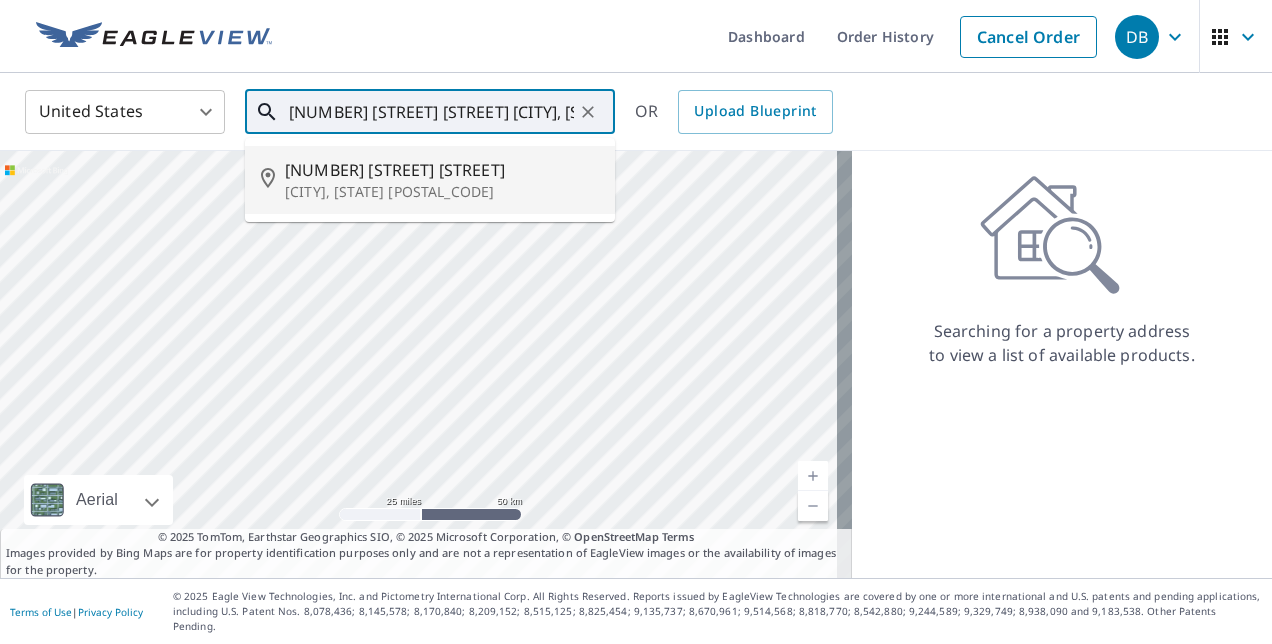 click on "[NUMBER] [STREET] [STREET] [CITY], [STATE] [POSTAL_CODE]" at bounding box center [431, 112] 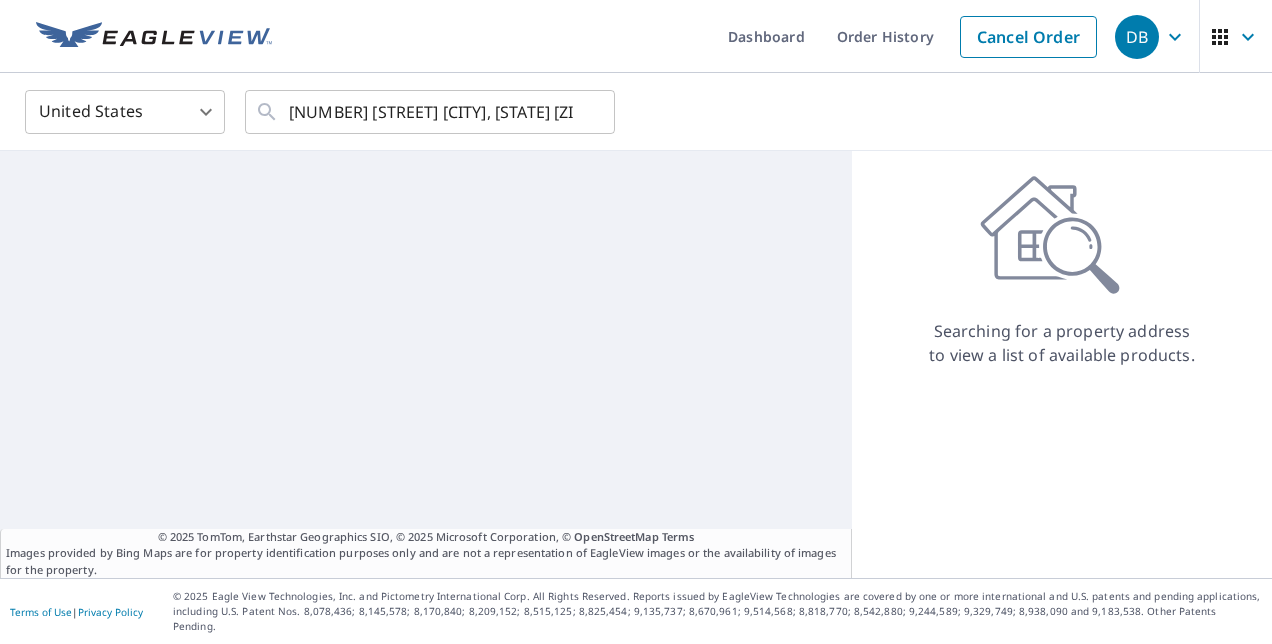 scroll, scrollTop: 0, scrollLeft: 0, axis: both 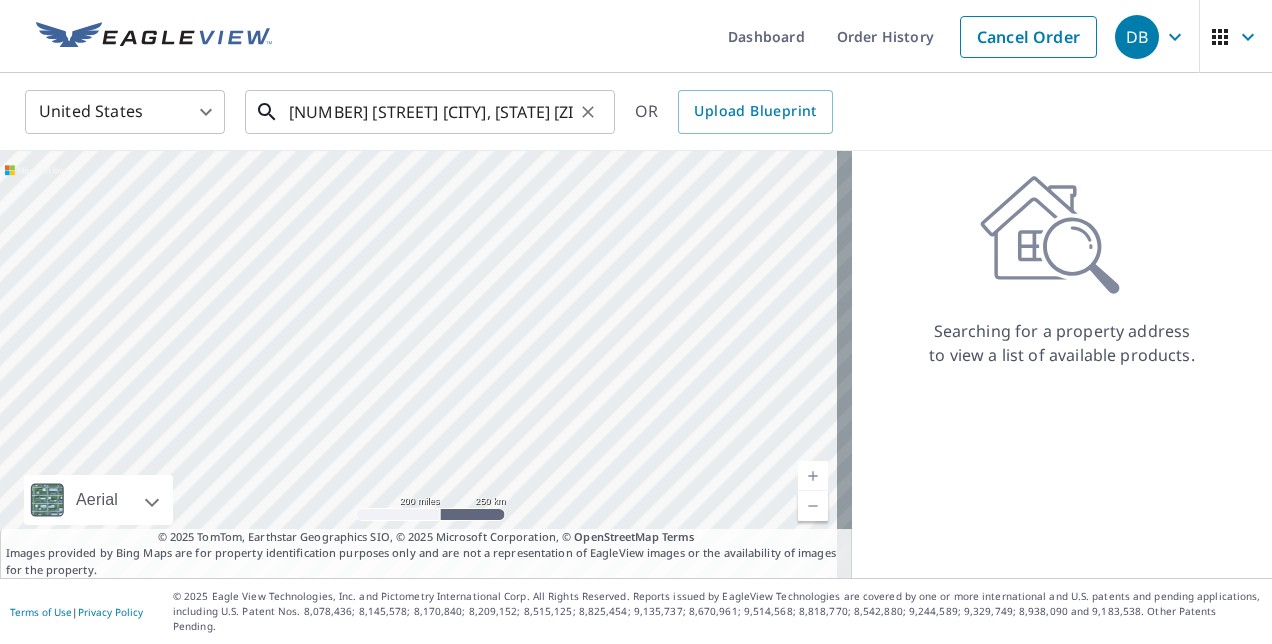 click on "[NUMBER] [STREET] [CITY], [STATE] [ZIP]" at bounding box center [431, 112] 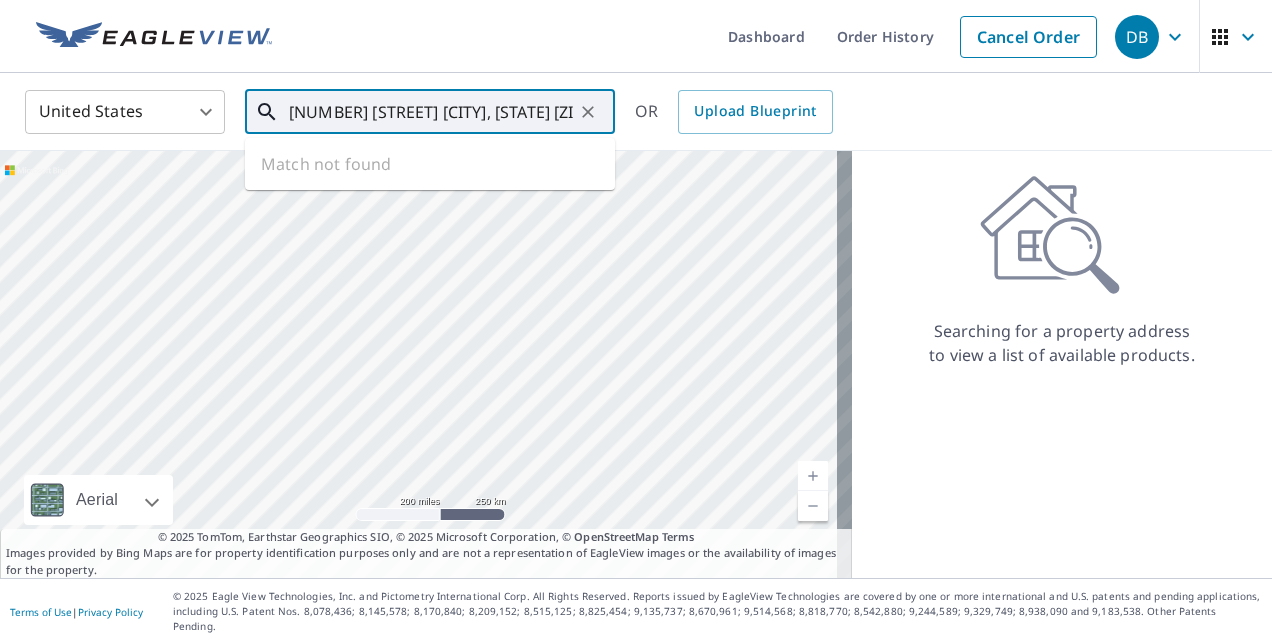click on "[NUMBER] [STREET] [CITY], [STATE] [ZIP]" at bounding box center (431, 112) 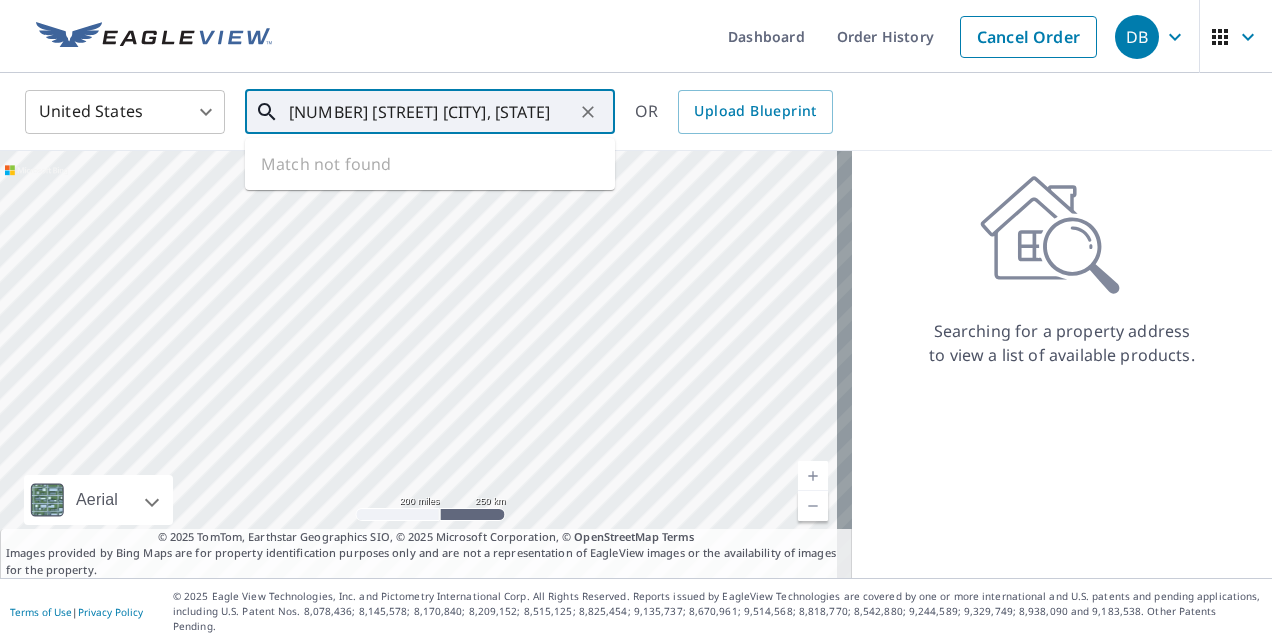 scroll, scrollTop: 0, scrollLeft: 0, axis: both 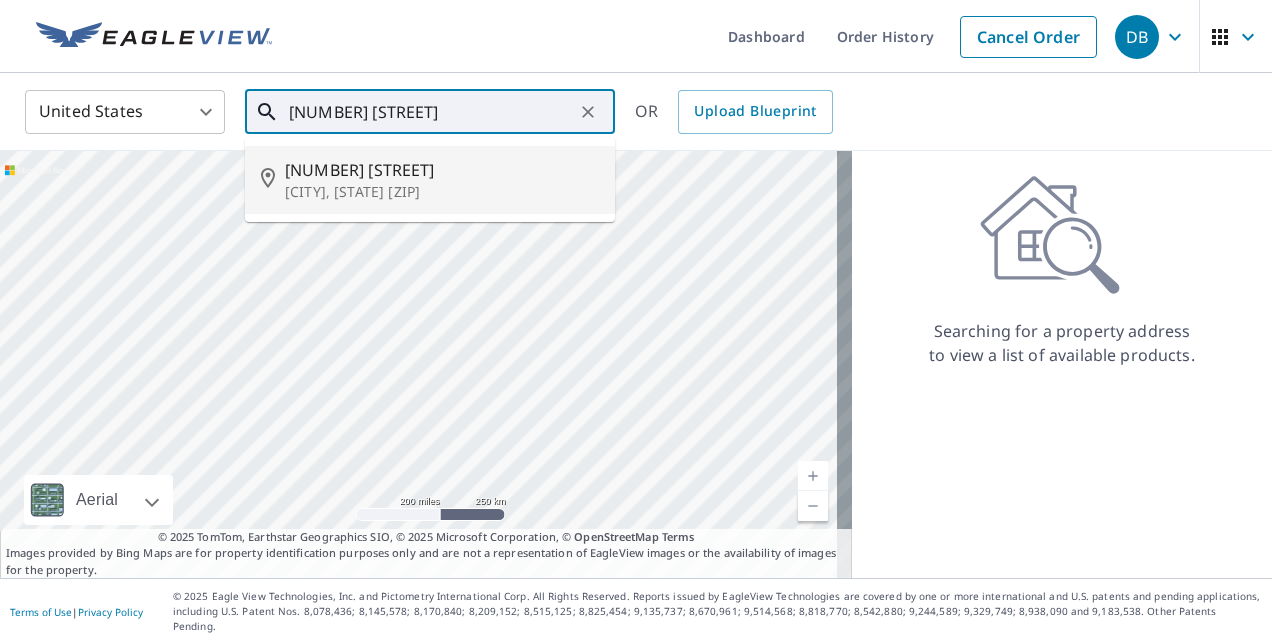 click on "[NUMBER] [STREET]" at bounding box center (442, 170) 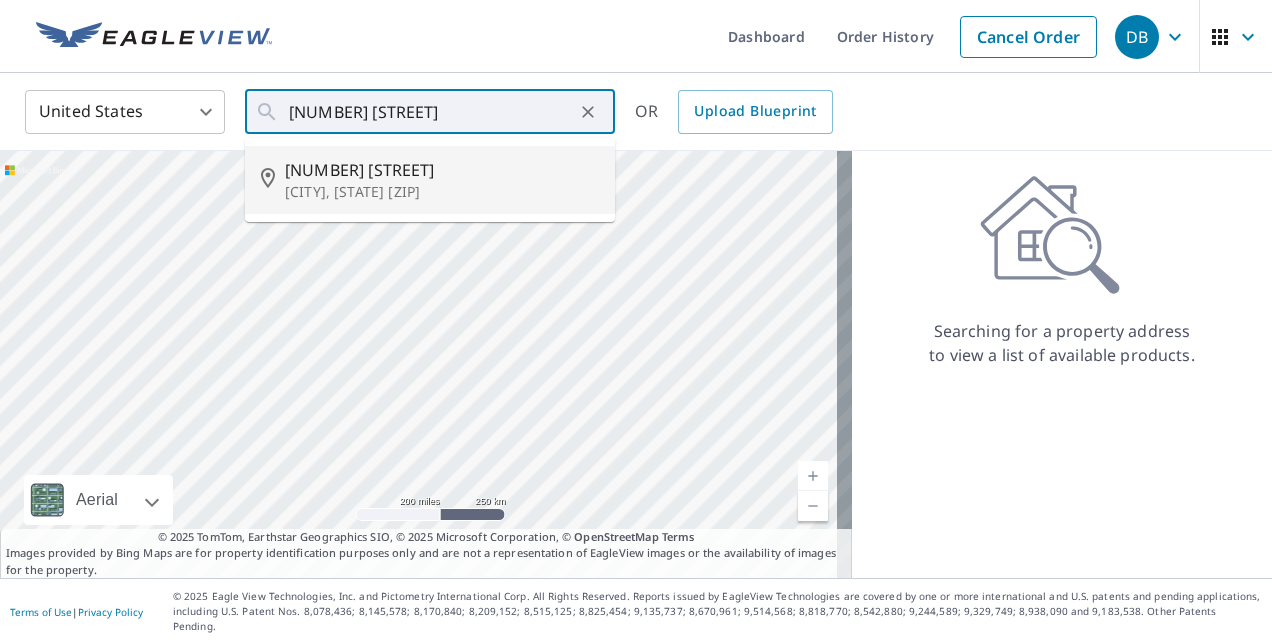 type on "[NUMBER] [STREET] [CITY], [STATE] [ZIP]" 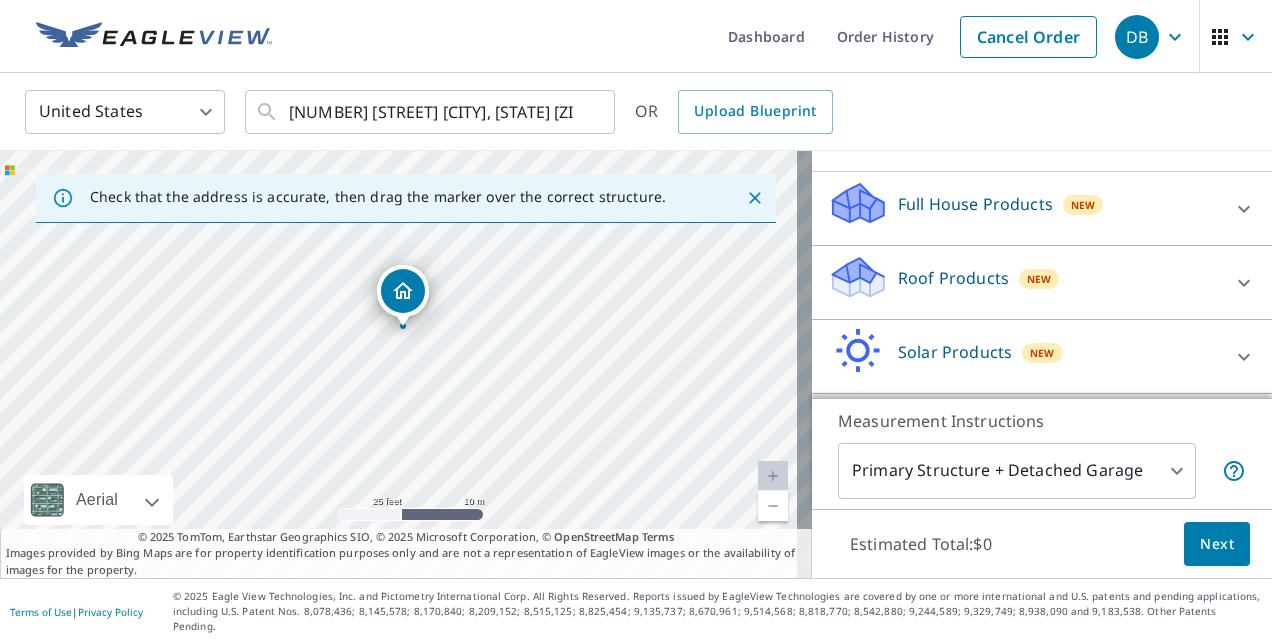 scroll, scrollTop: 200, scrollLeft: 0, axis: vertical 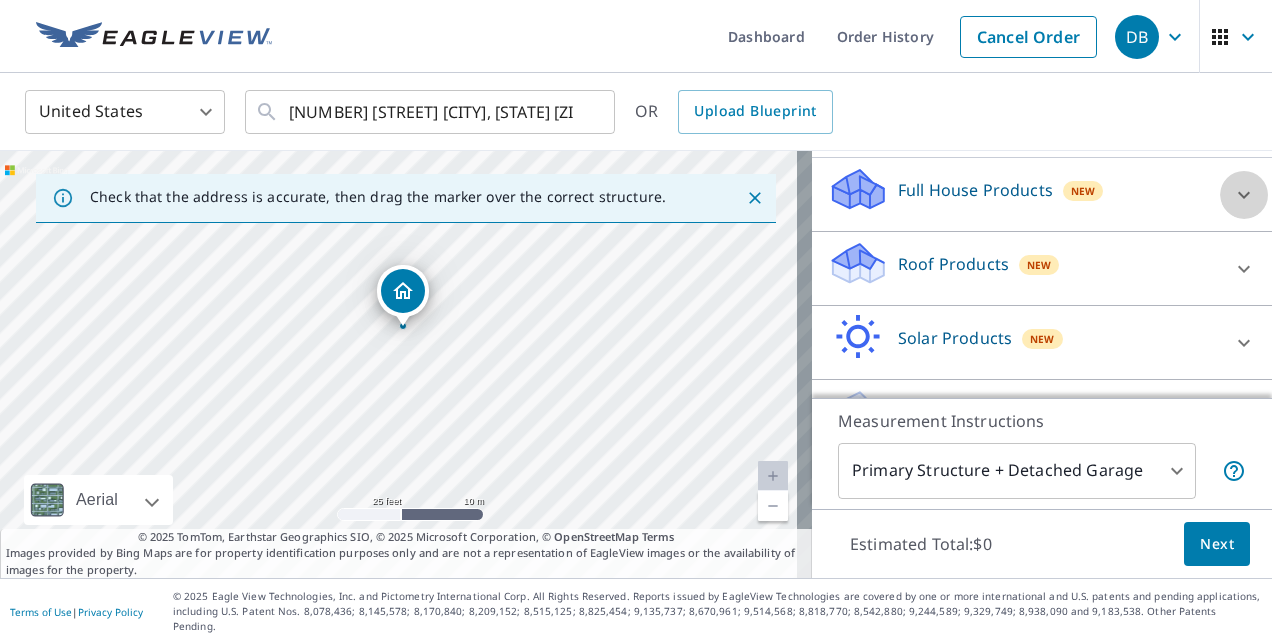 click 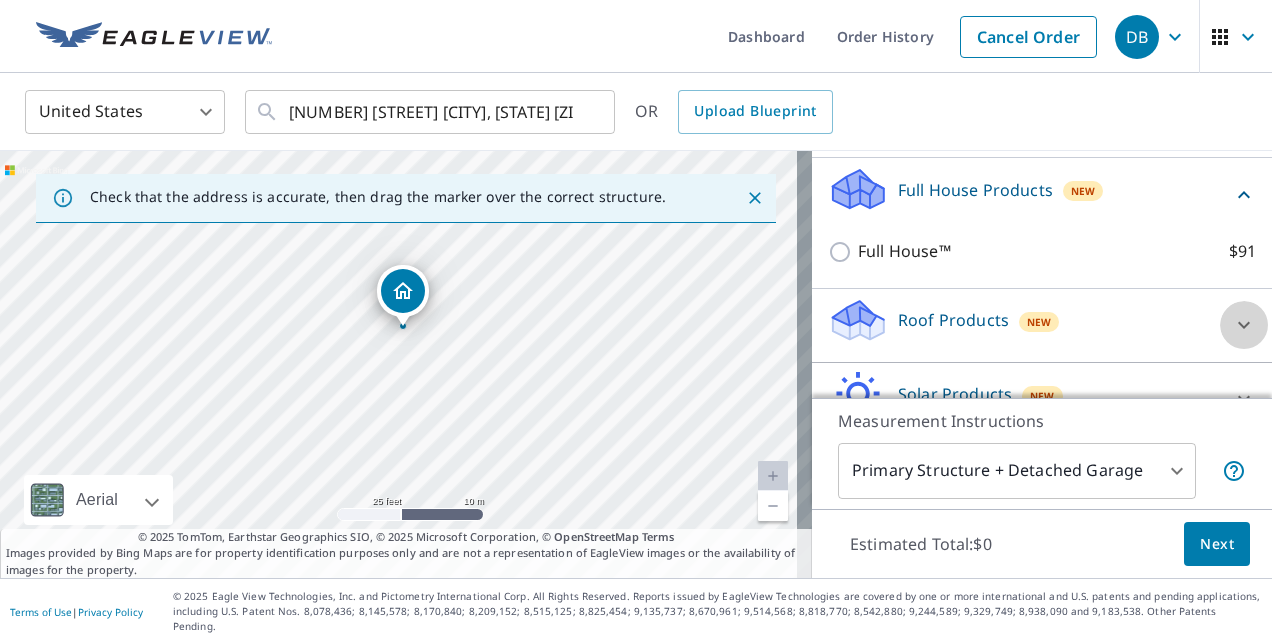 click at bounding box center (1244, 325) 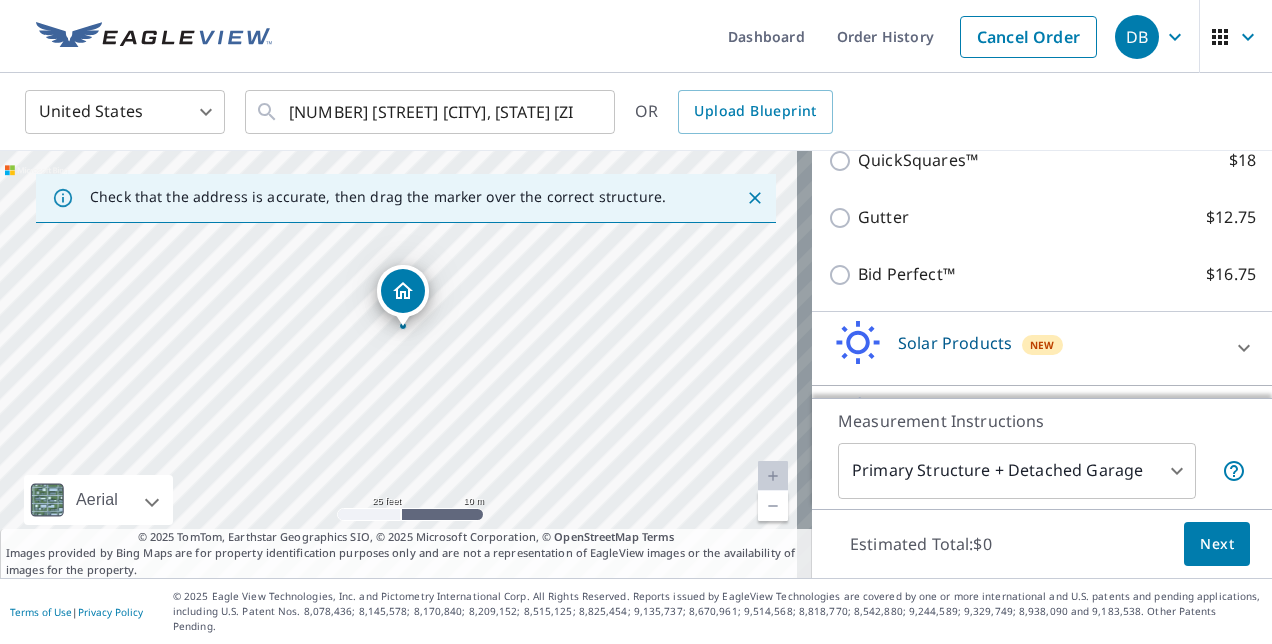 scroll, scrollTop: 448, scrollLeft: 0, axis: vertical 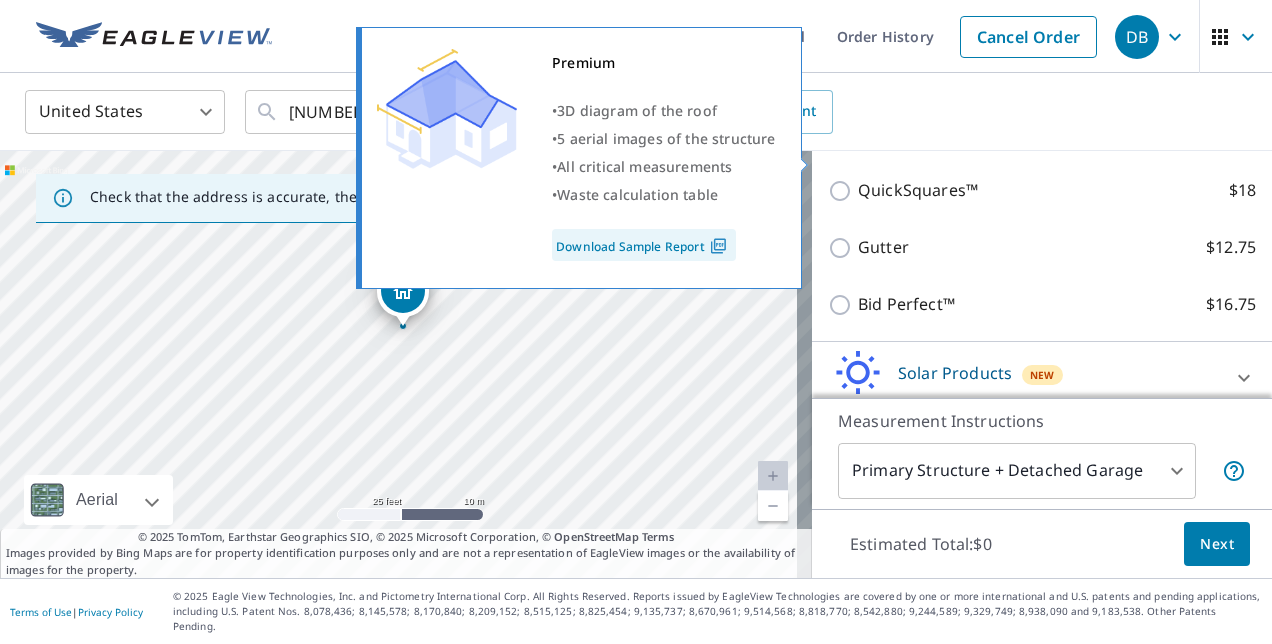 click on "Premium" at bounding box center (893, 134) 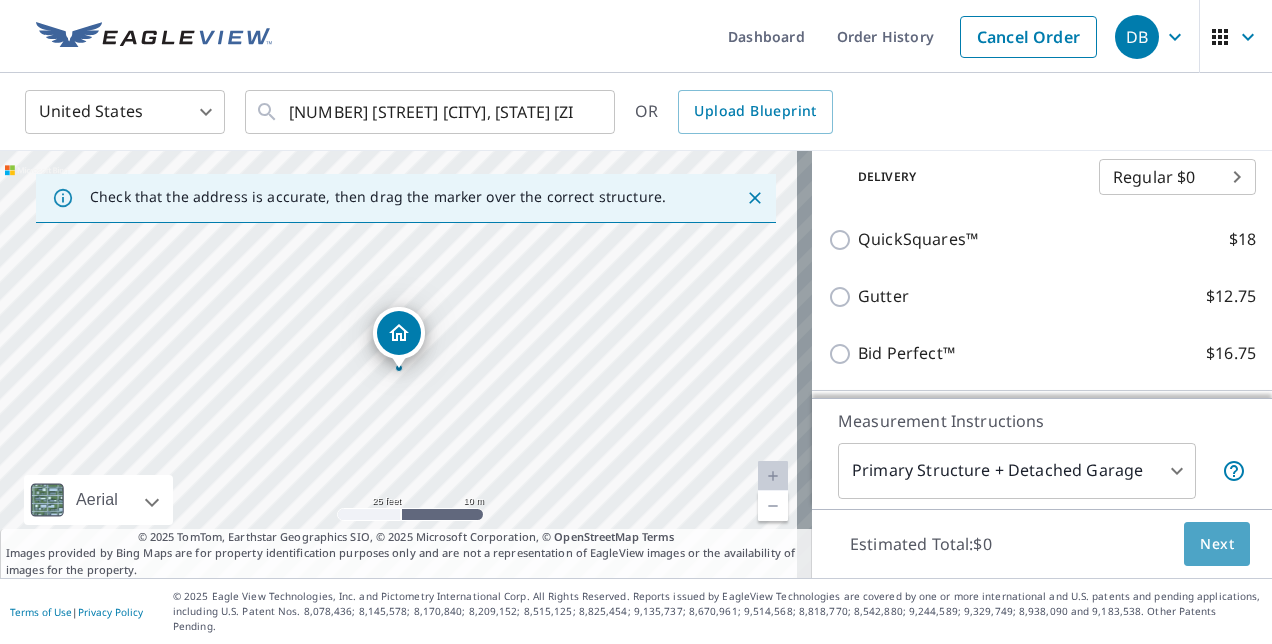 click on "Next" at bounding box center [1217, 544] 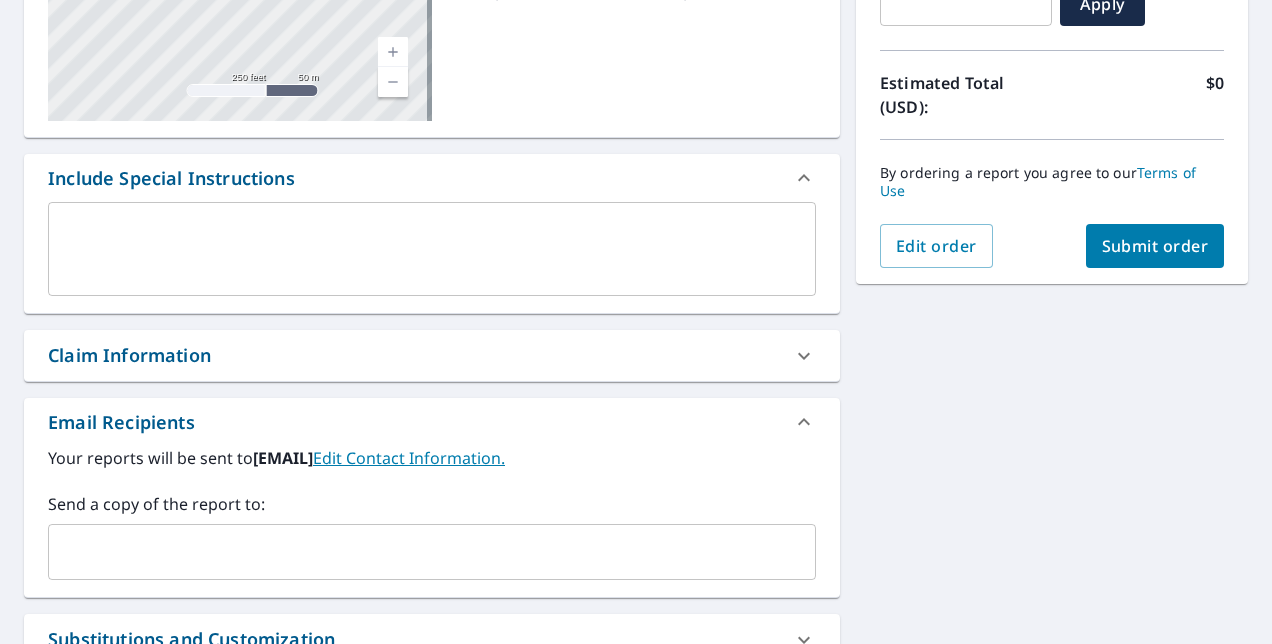 scroll, scrollTop: 635, scrollLeft: 0, axis: vertical 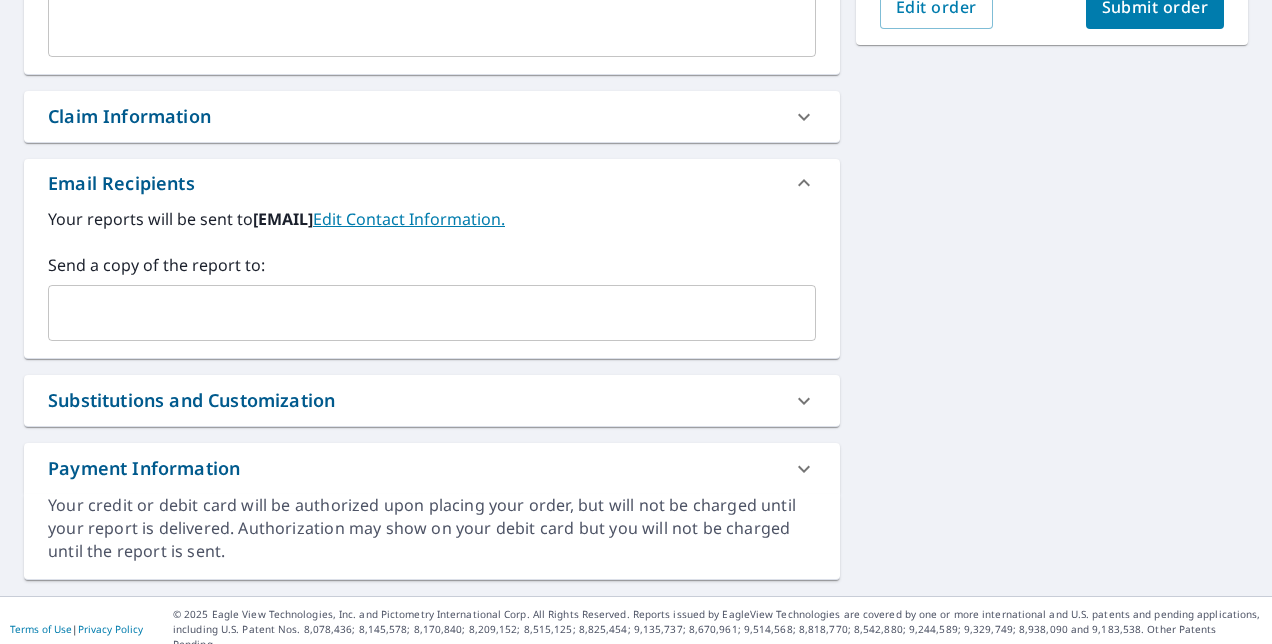 click on "​" at bounding box center (432, 313) 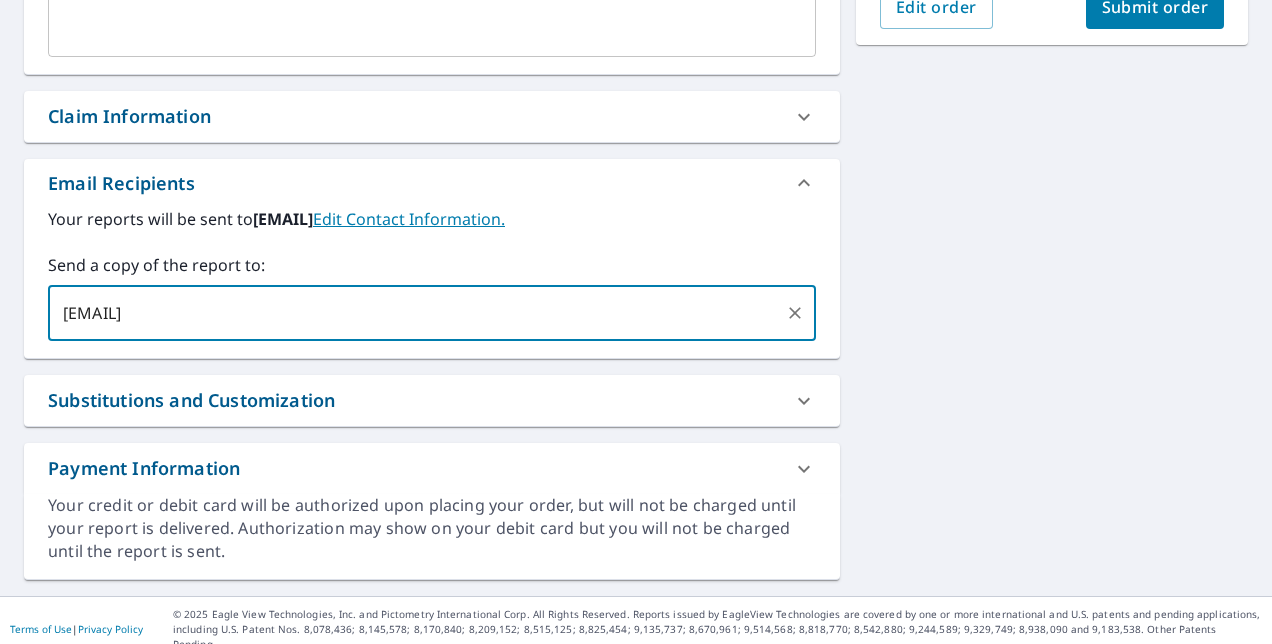 type on "wademyles@byrdontheroof.com" 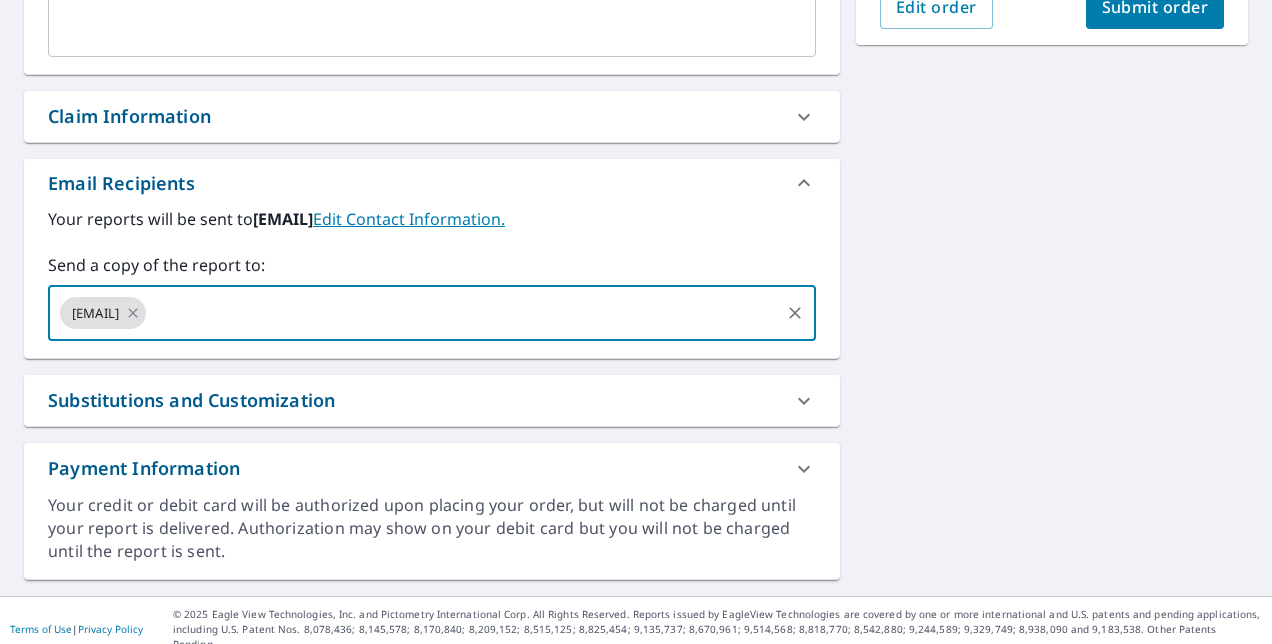 click on "Submit order" at bounding box center (1155, 7) 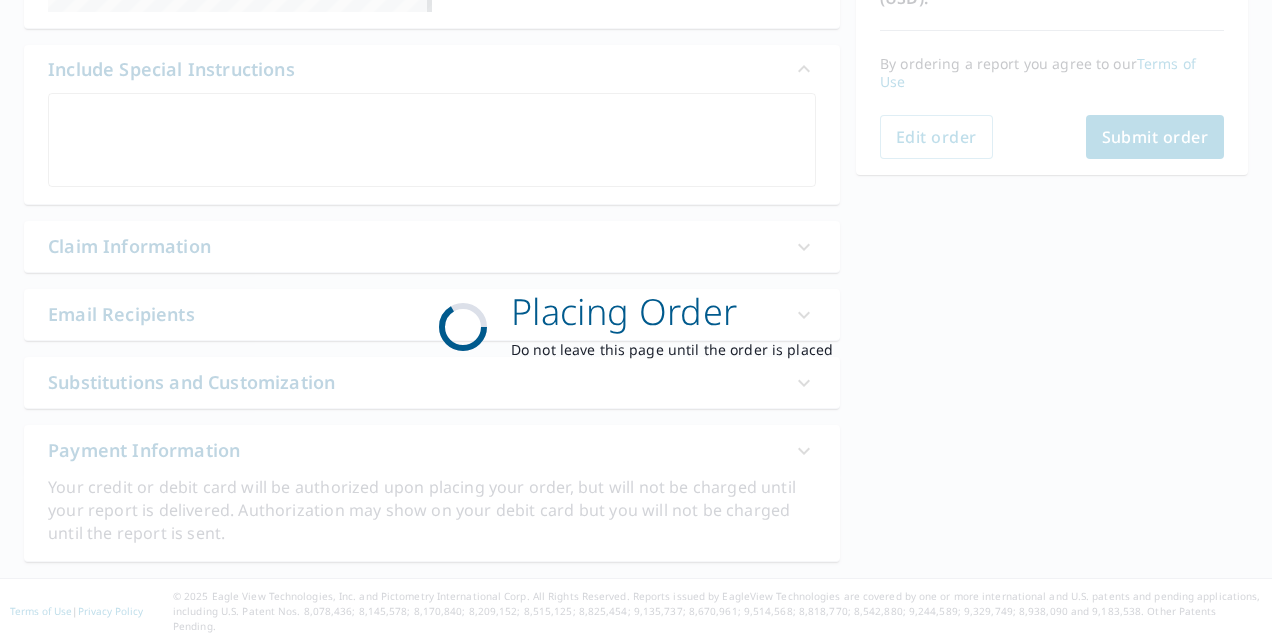 scroll, scrollTop: 487, scrollLeft: 0, axis: vertical 